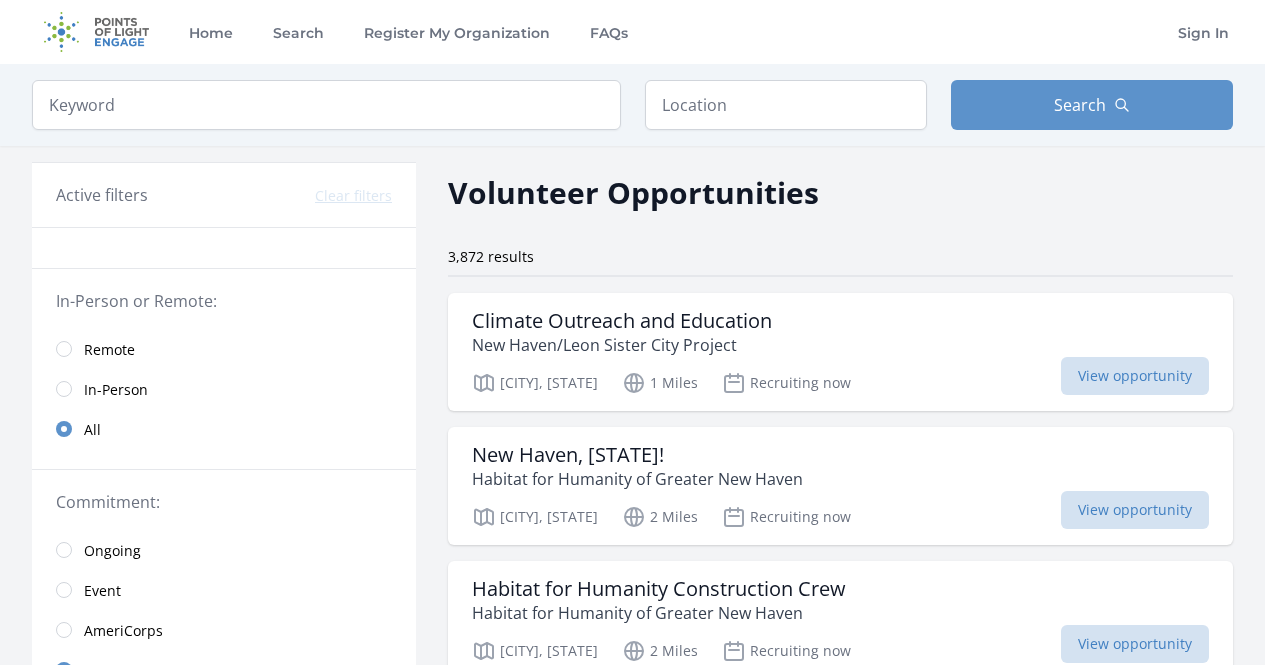 scroll, scrollTop: 0, scrollLeft: 0, axis: both 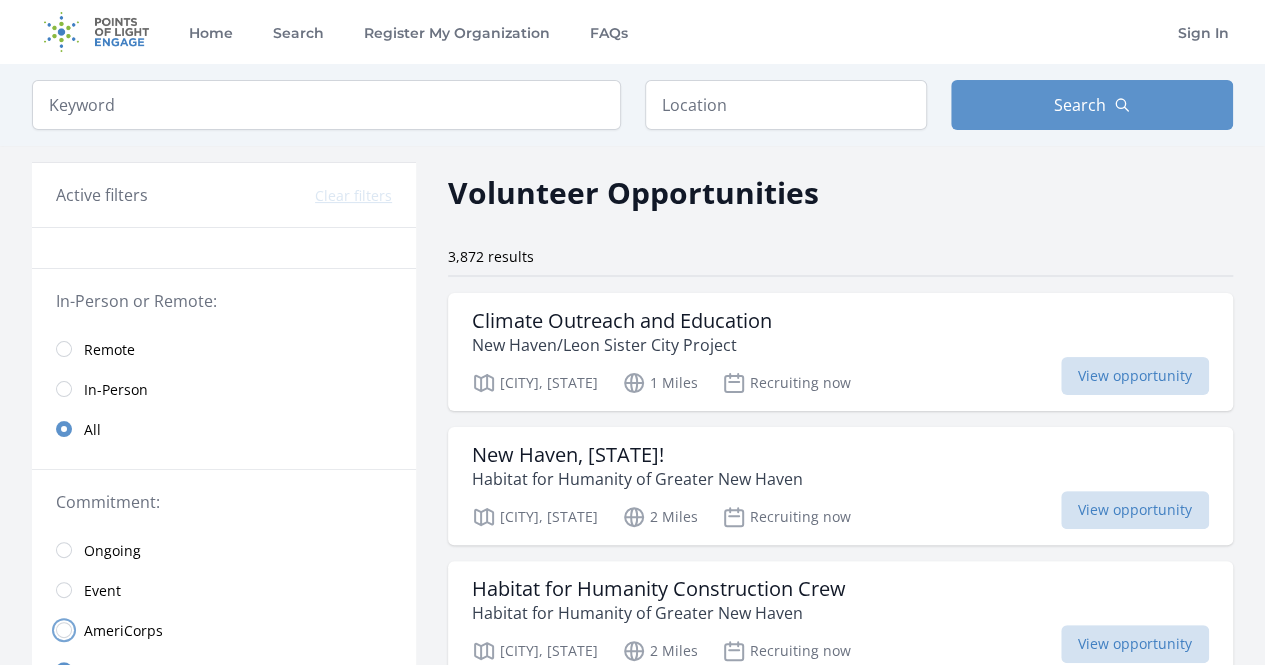 click at bounding box center (64, 630) 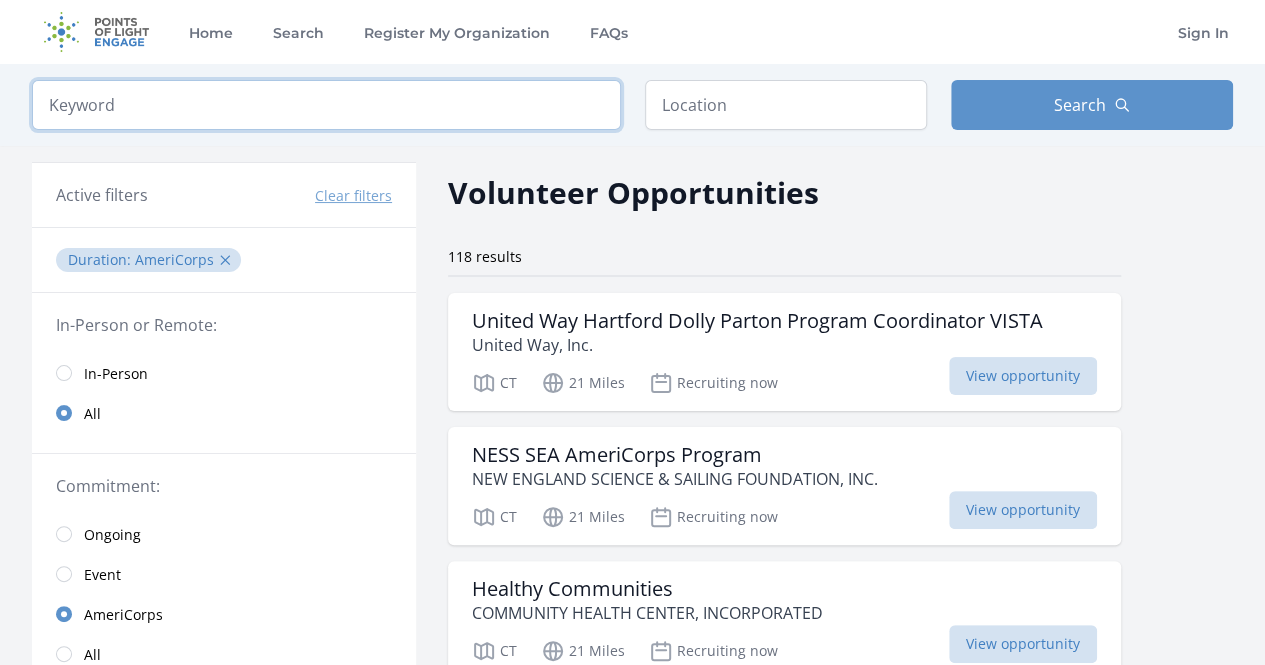 click at bounding box center [326, 105] 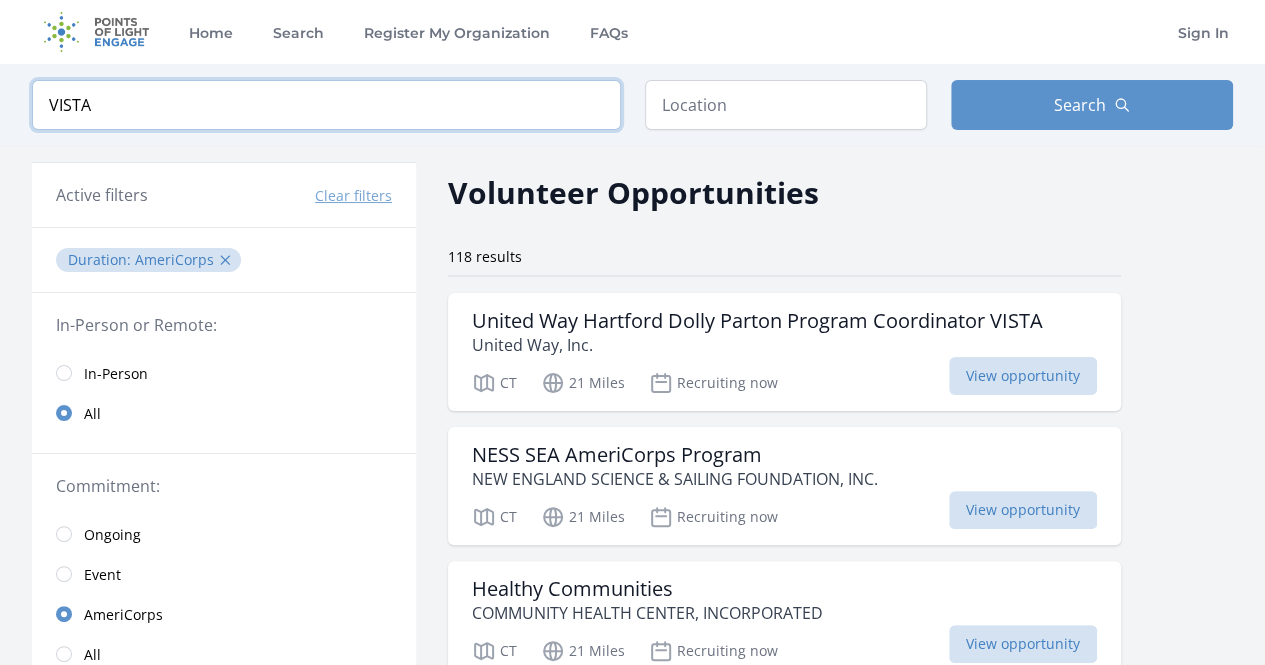 type on "VISTA" 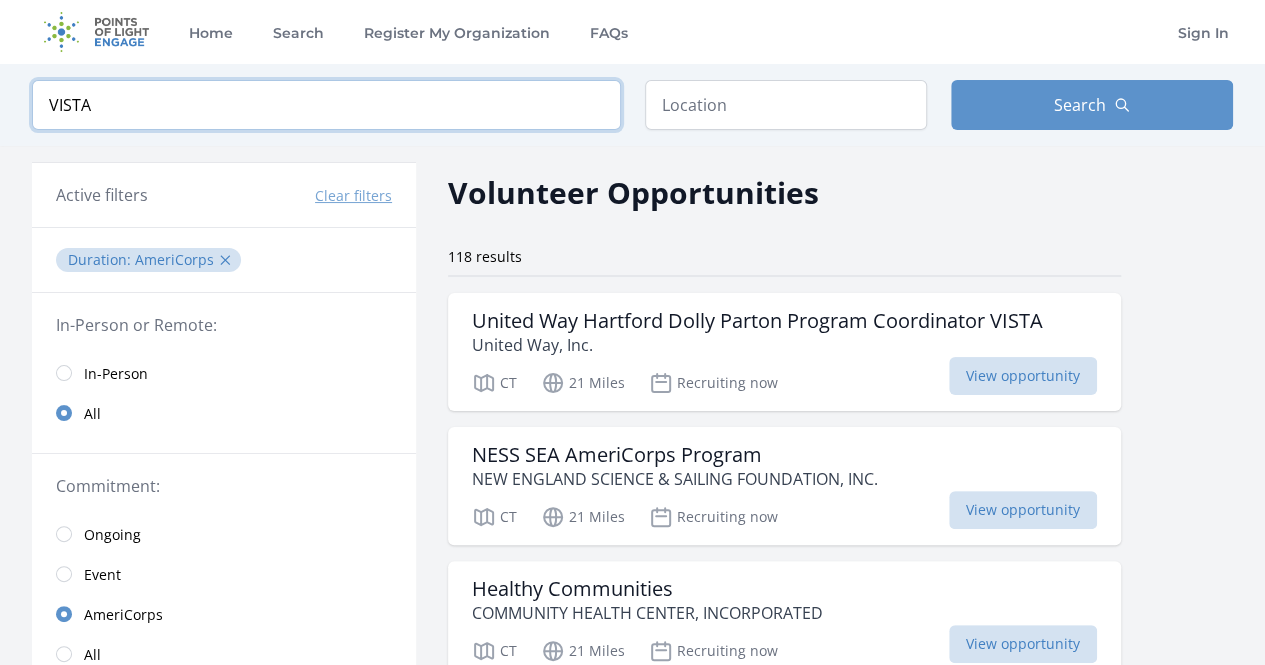 click at bounding box center (0, 0) 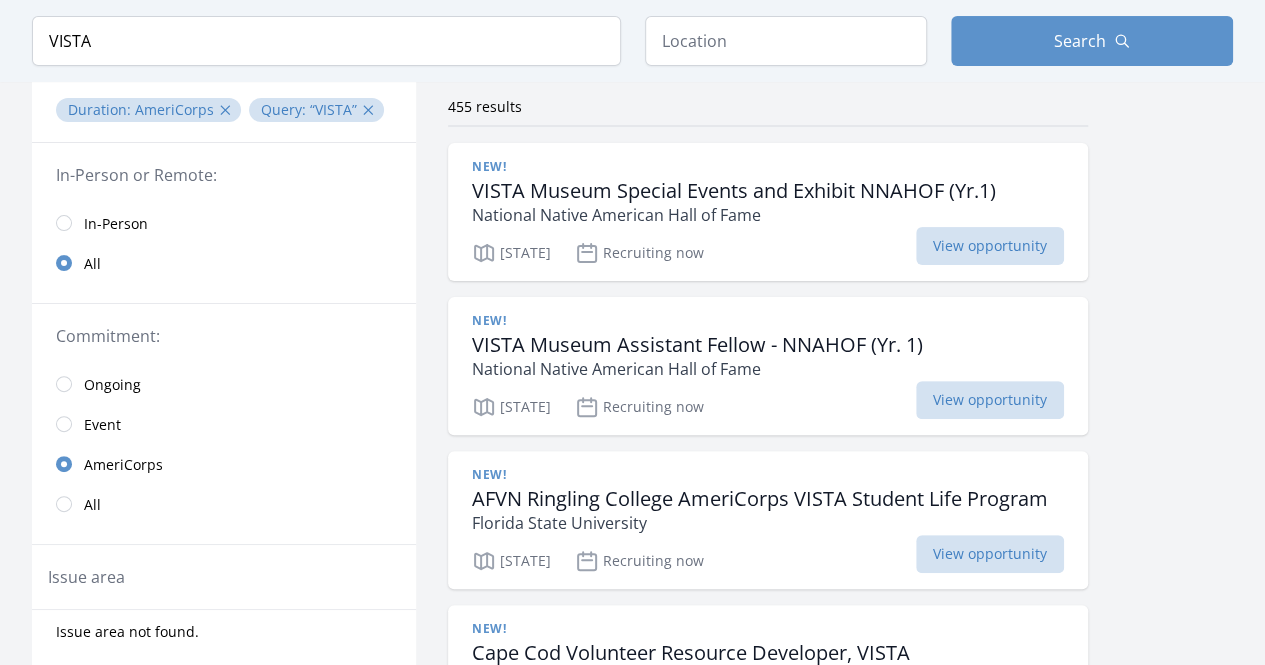 scroll, scrollTop: 162, scrollLeft: 0, axis: vertical 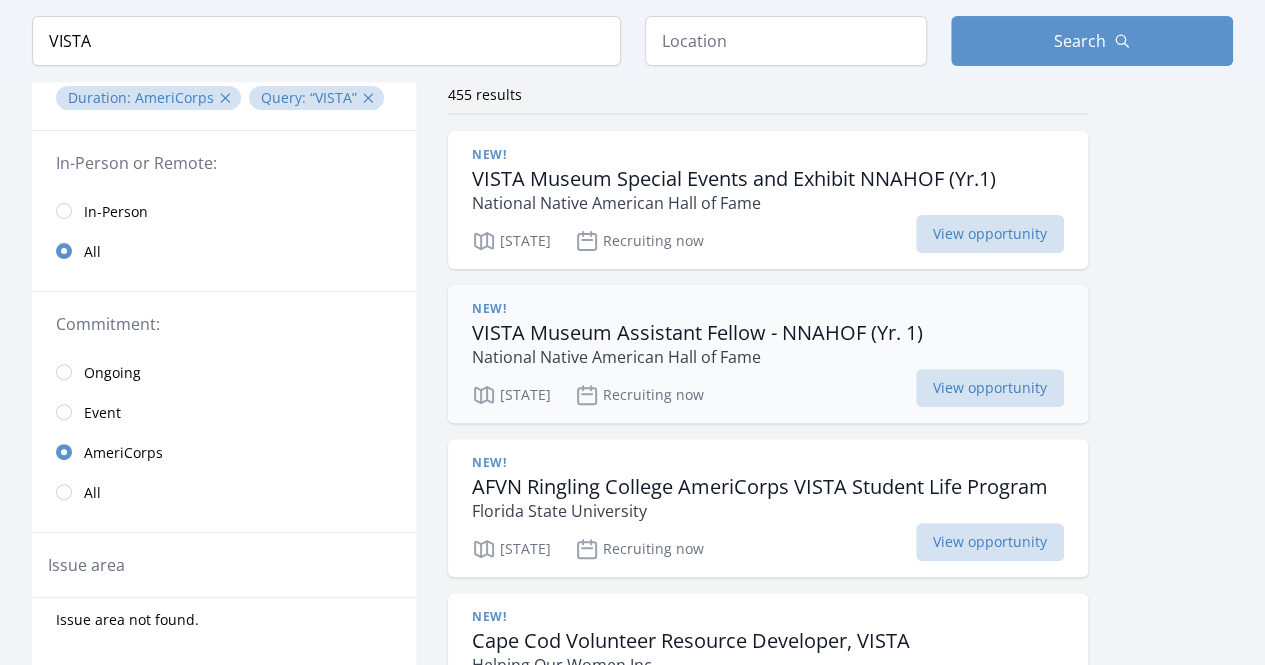 click on "National Native American Hall of Fame" at bounding box center [697, 357] 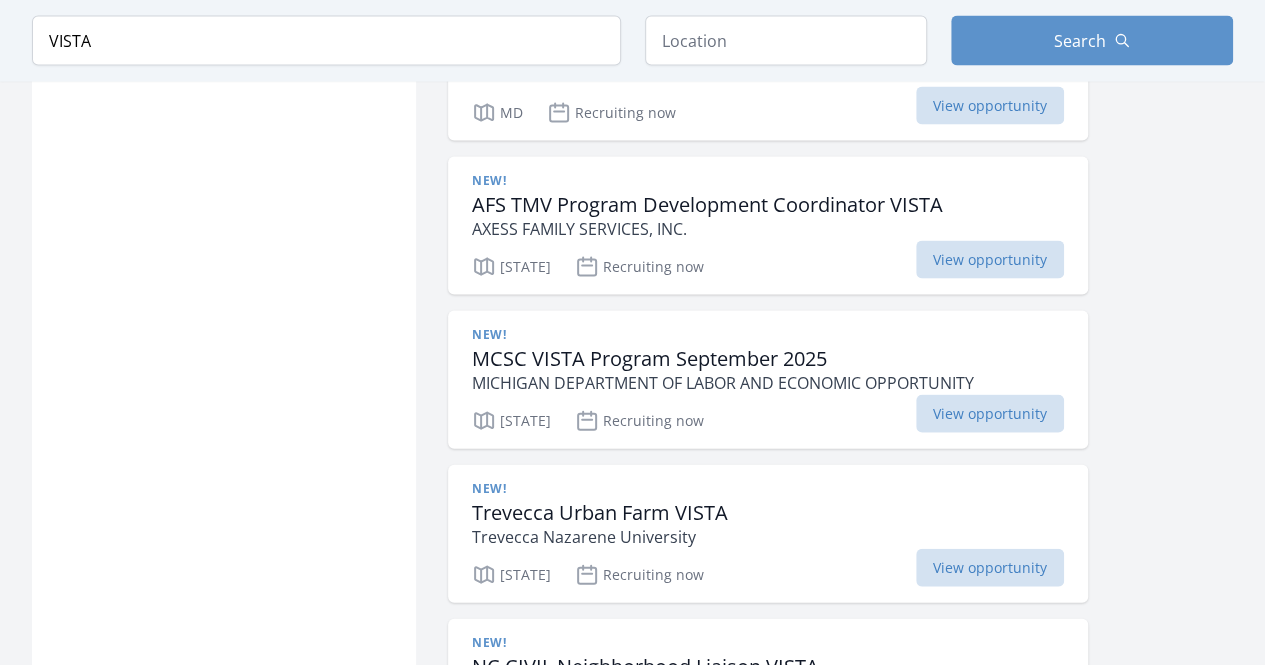 scroll, scrollTop: 2042, scrollLeft: 0, axis: vertical 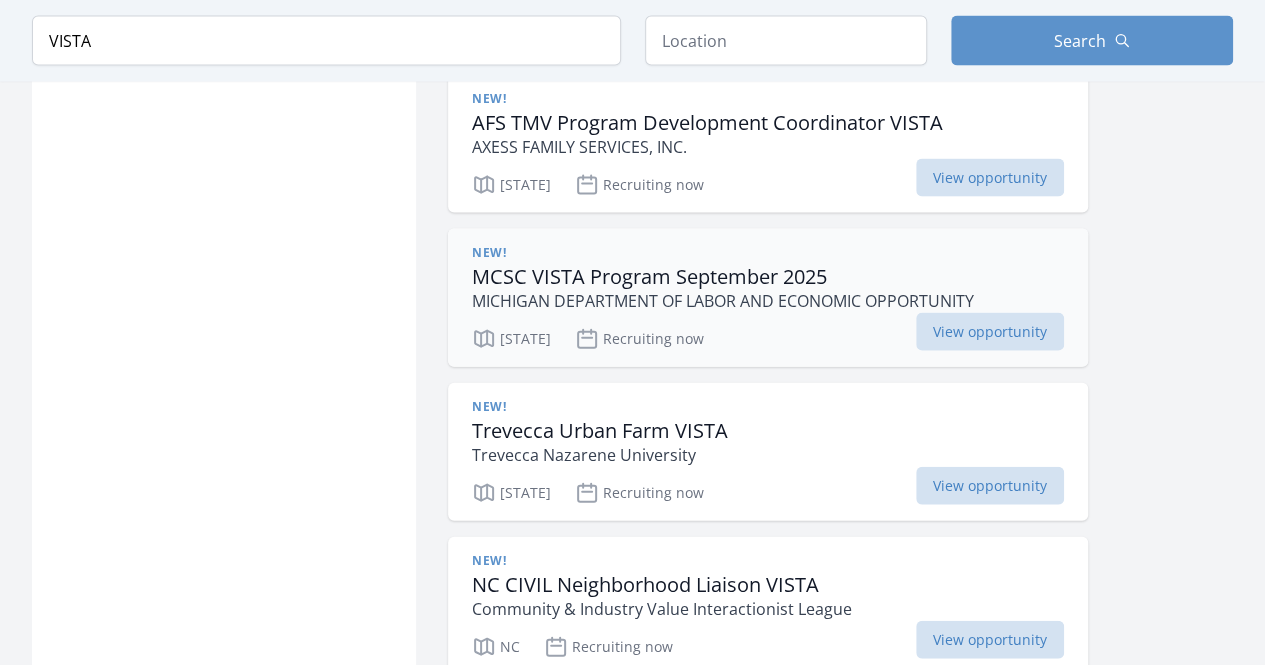 click on "[STATE]" at bounding box center (768, 336) 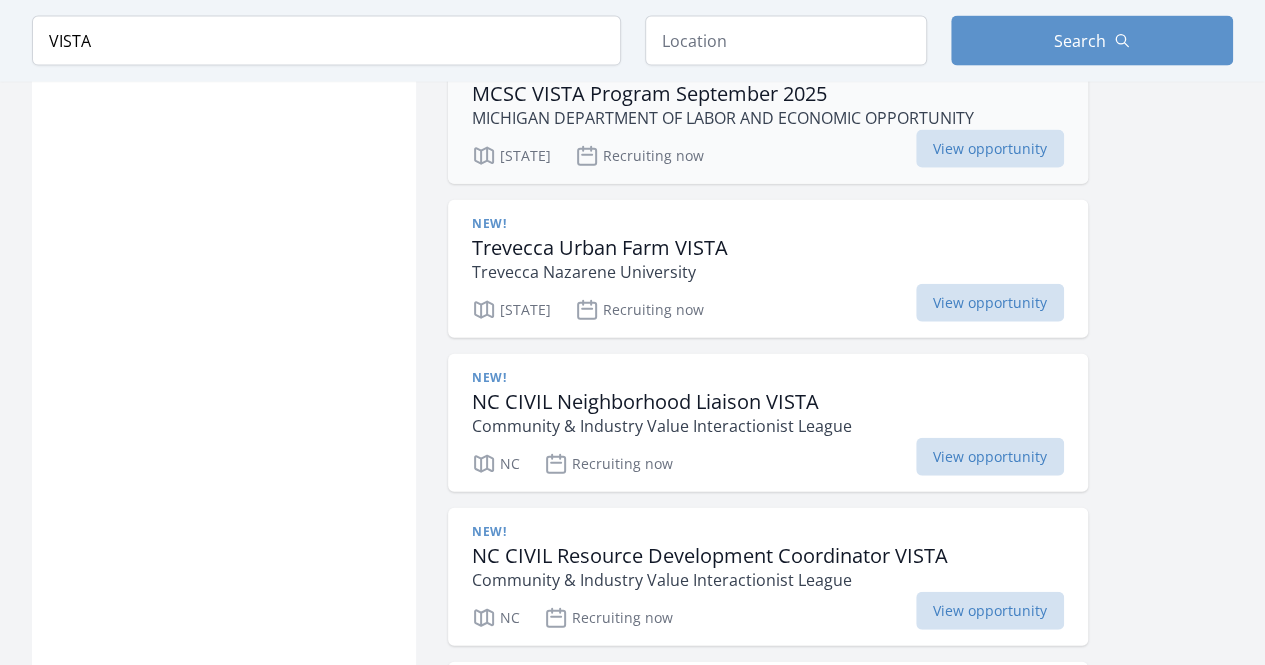 scroll, scrollTop: 2242, scrollLeft: 0, axis: vertical 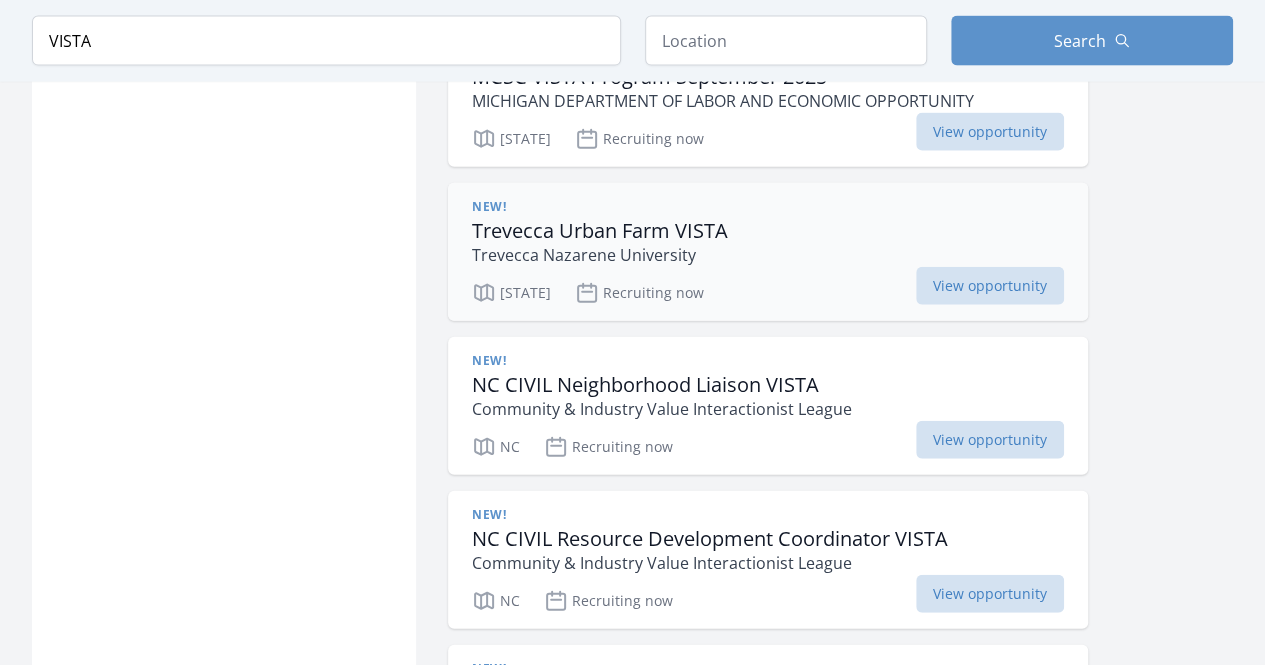 click on "Trevecca Urban Farm VISTA" at bounding box center [600, 231] 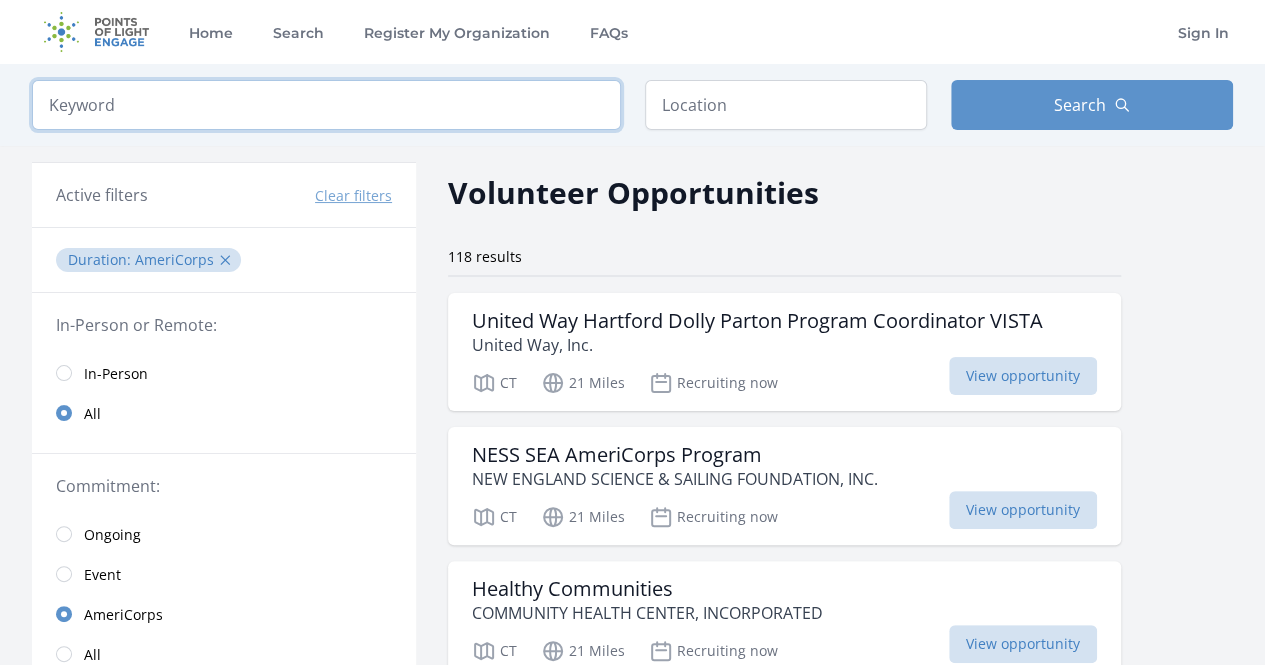 click at bounding box center (326, 105) 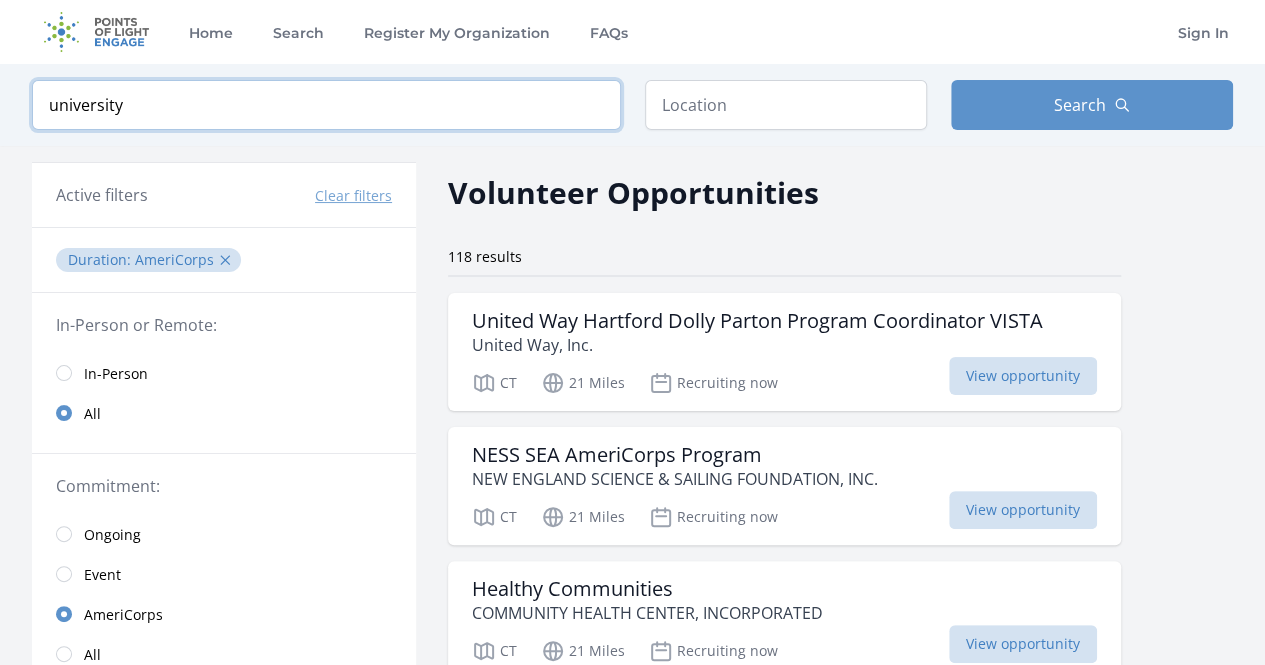 click at bounding box center [0, 0] 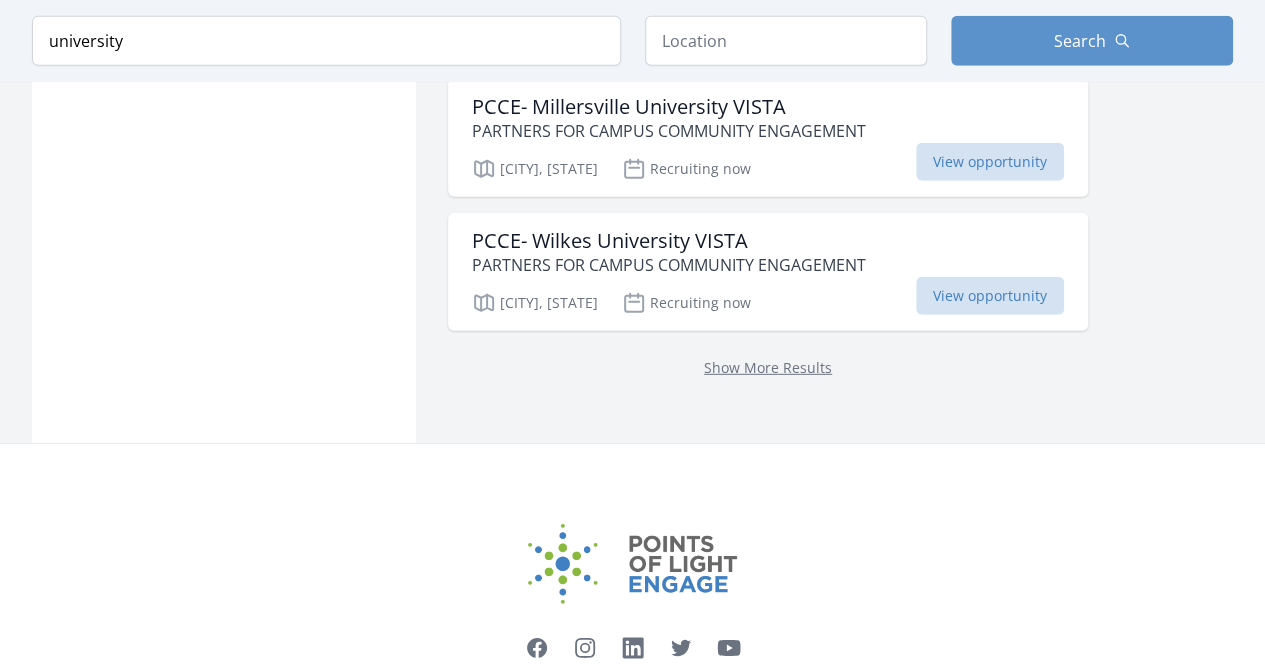 scroll, scrollTop: 2794, scrollLeft: 0, axis: vertical 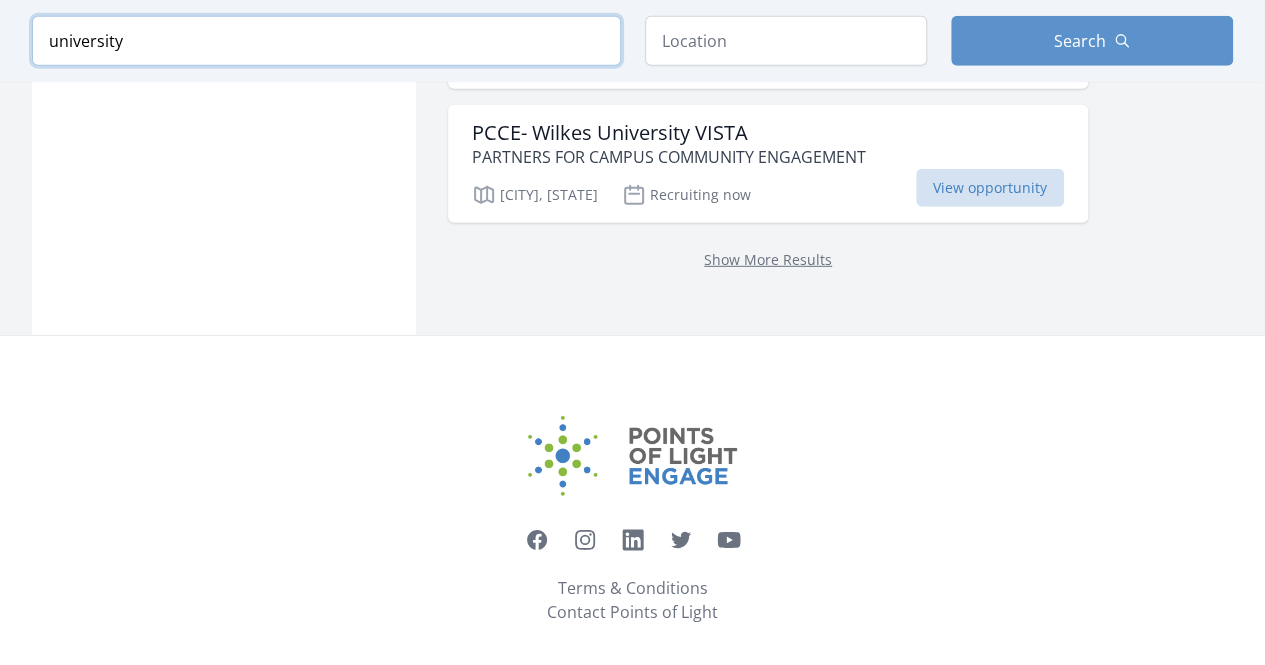click on "university" at bounding box center [326, 41] 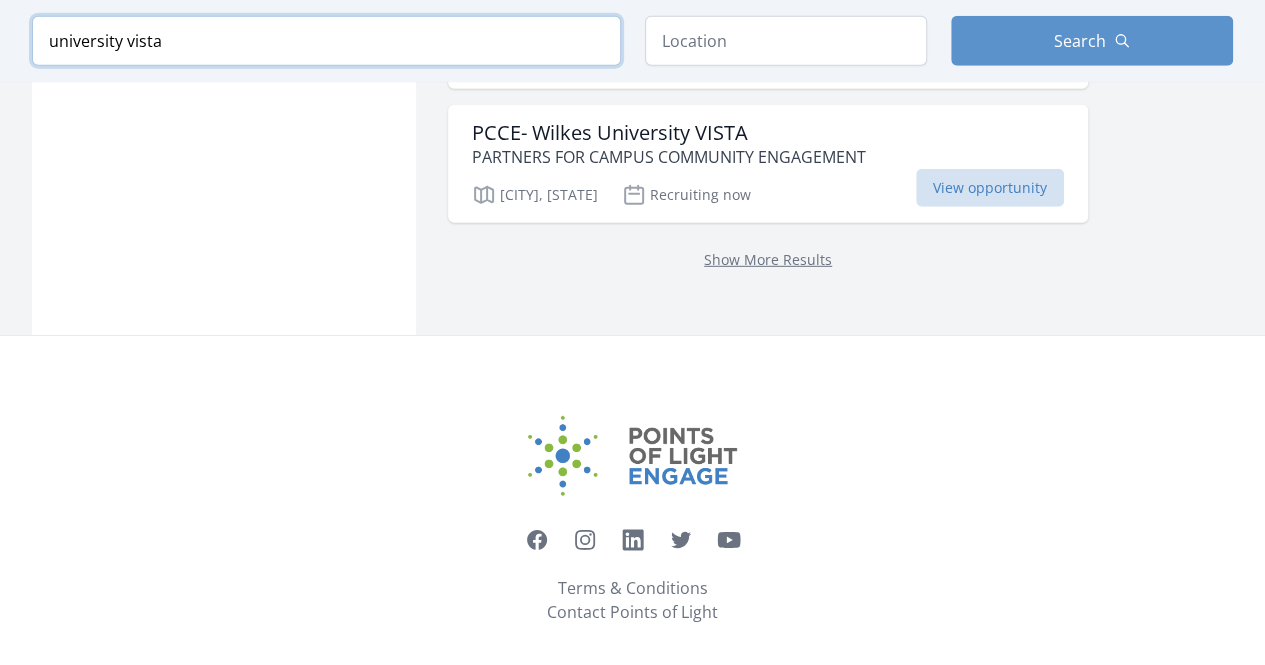 click at bounding box center (0, 0) 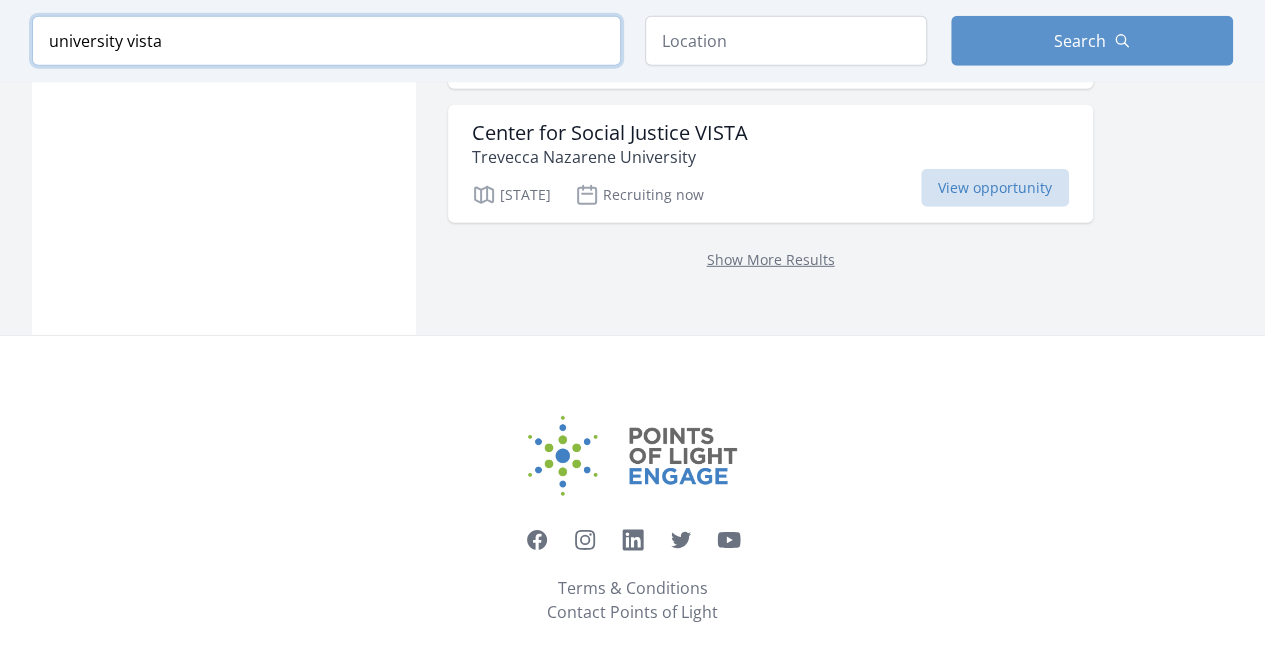 click on "university vista" at bounding box center (326, 41) 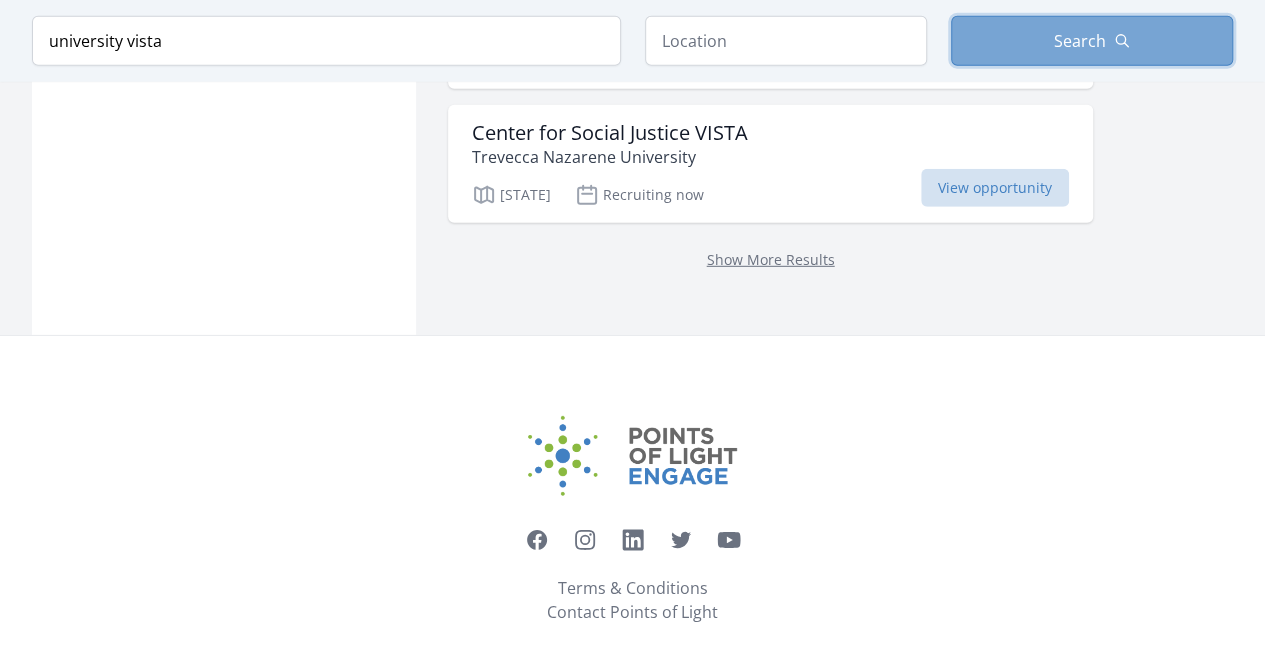 click on "Search" at bounding box center [1080, 41] 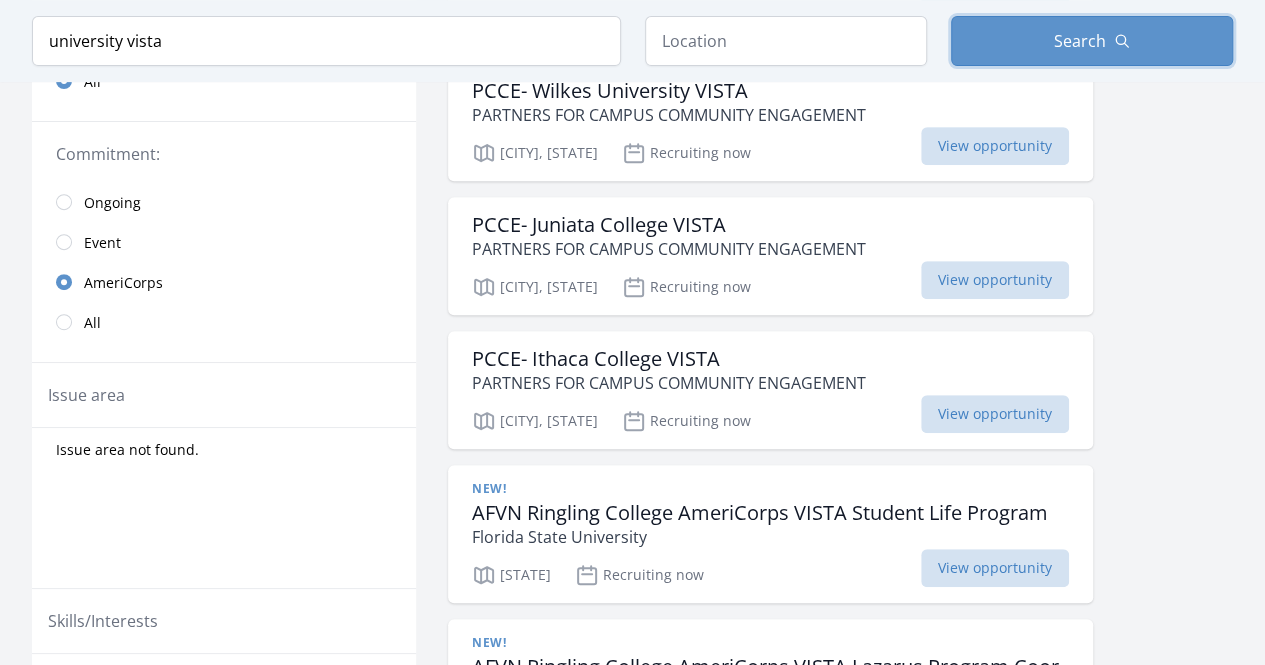 scroll, scrollTop: 0, scrollLeft: 0, axis: both 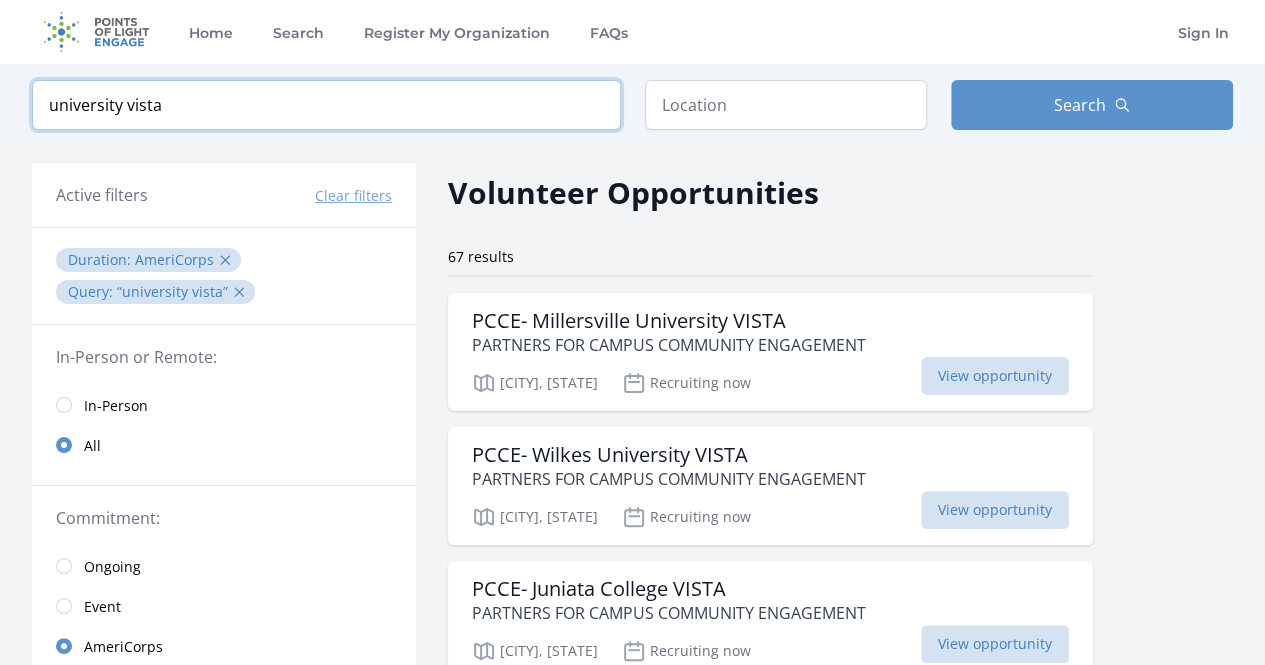 click on "university vista" at bounding box center (326, 105) 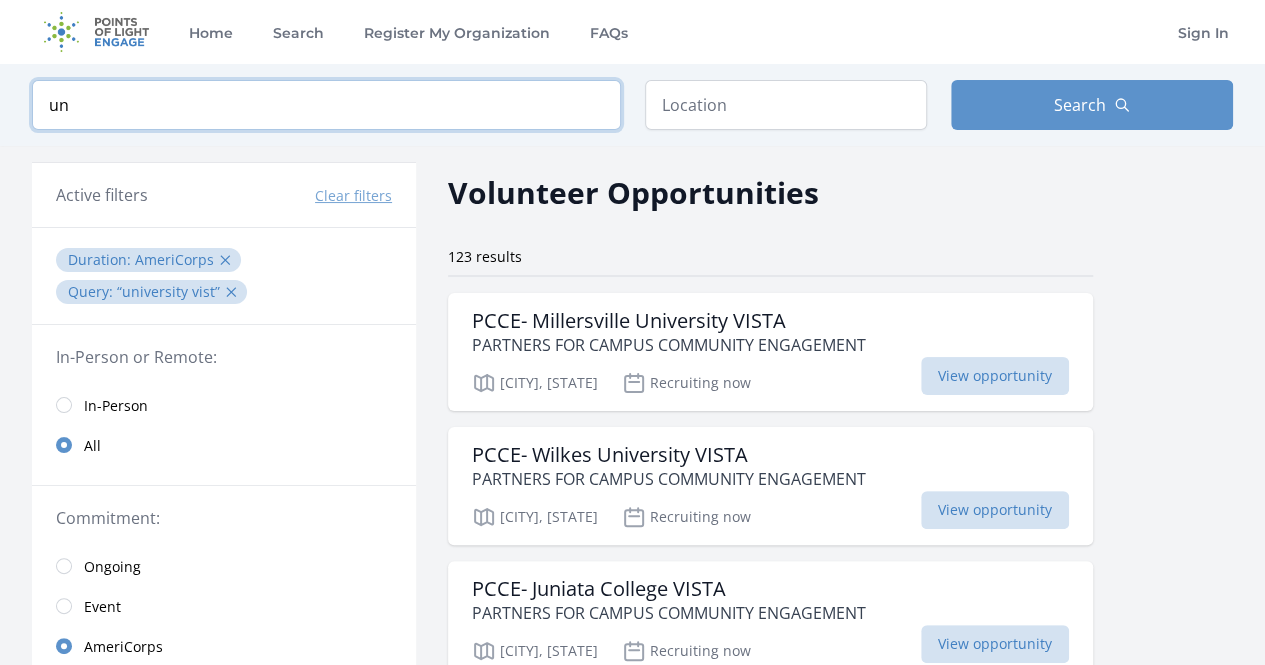 type on "u" 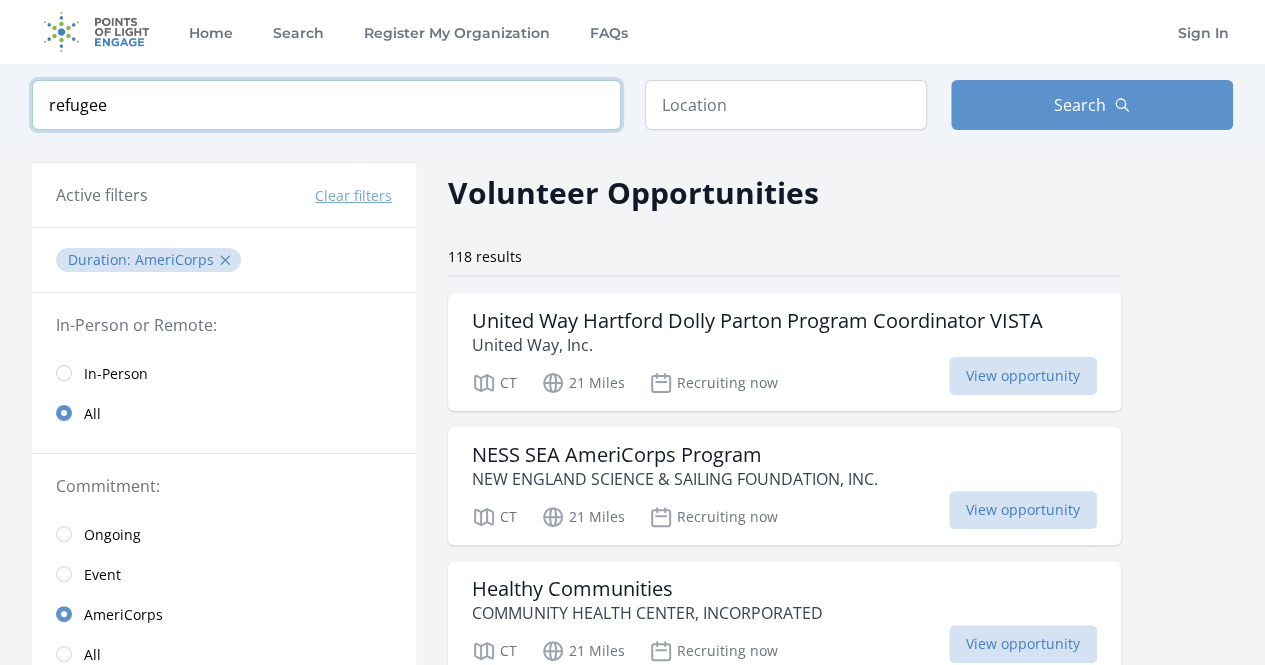 type on "refugee" 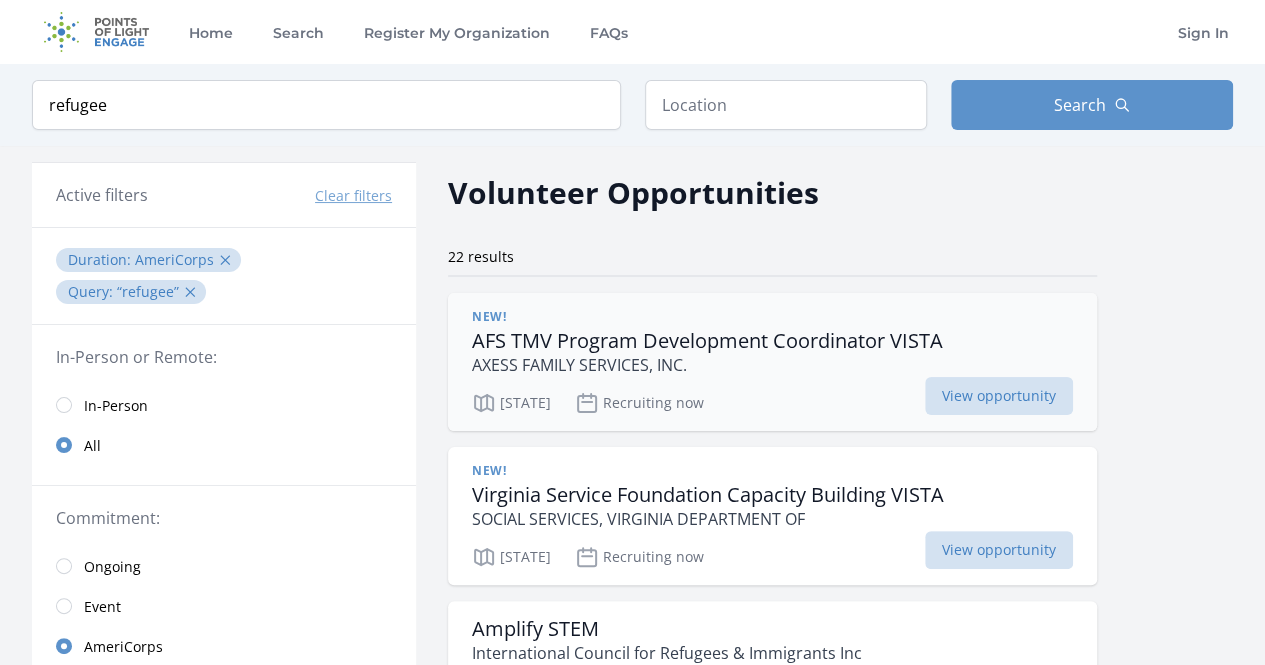 click on "AFS TMV Program Development Coordinator VISTA" at bounding box center [707, 341] 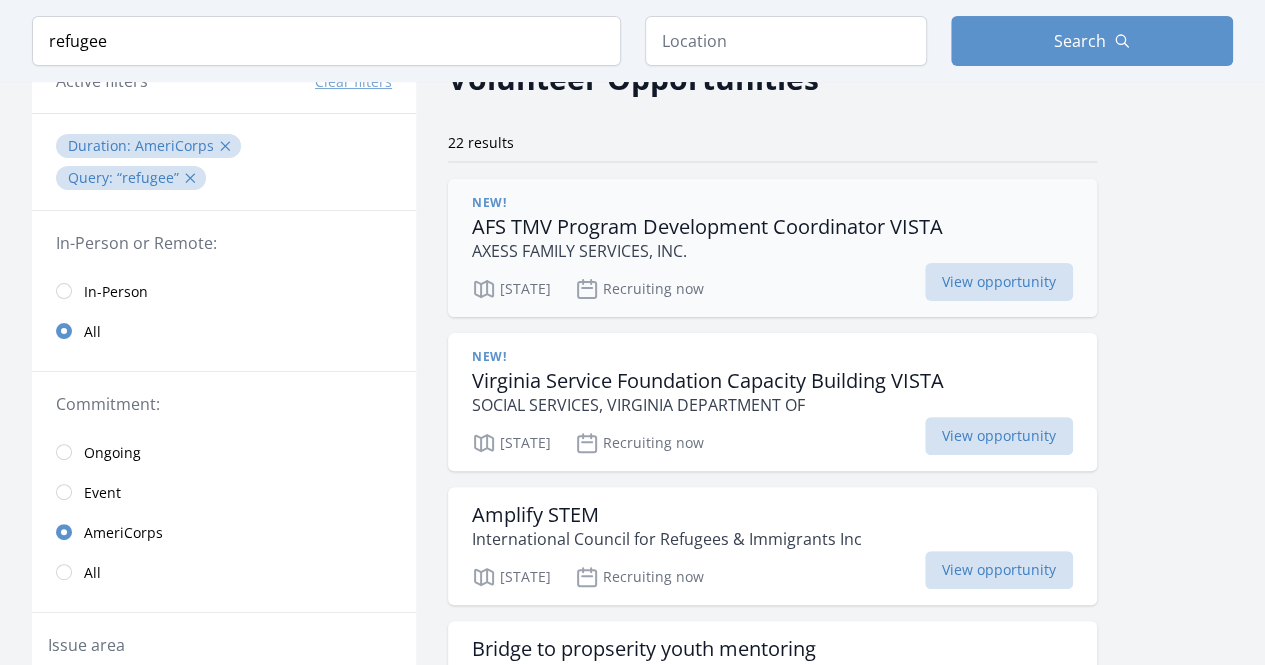 scroll, scrollTop: 160, scrollLeft: 0, axis: vertical 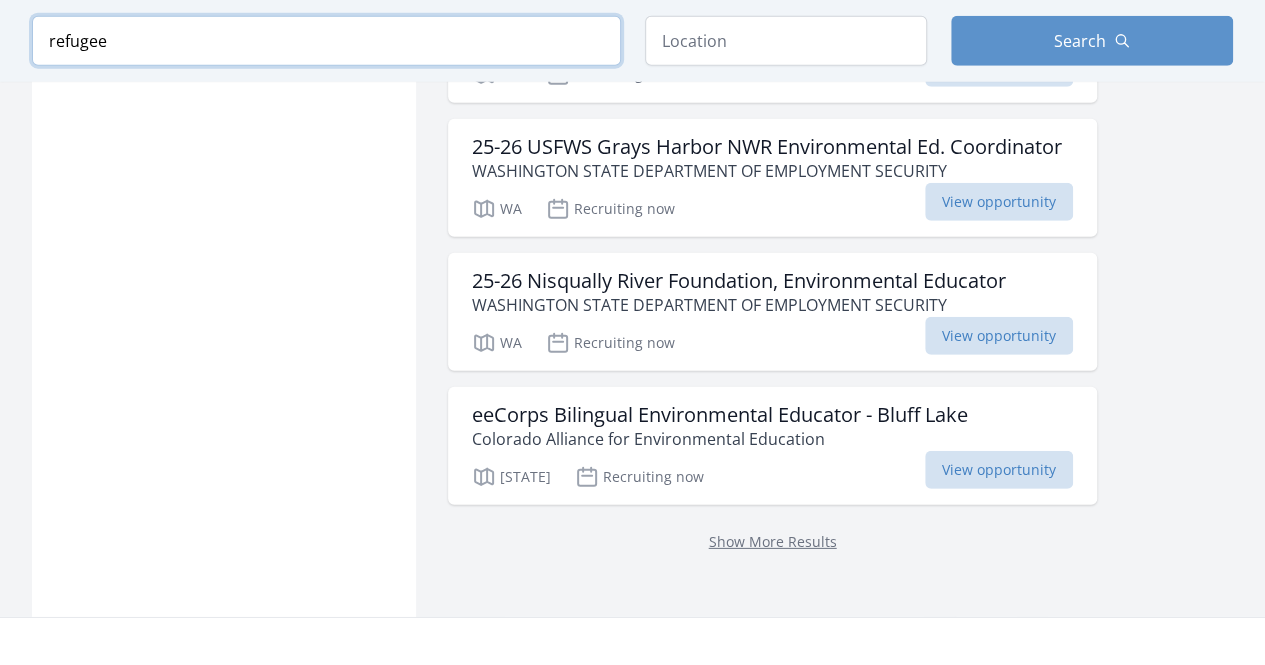 click on "refugee" at bounding box center [326, 41] 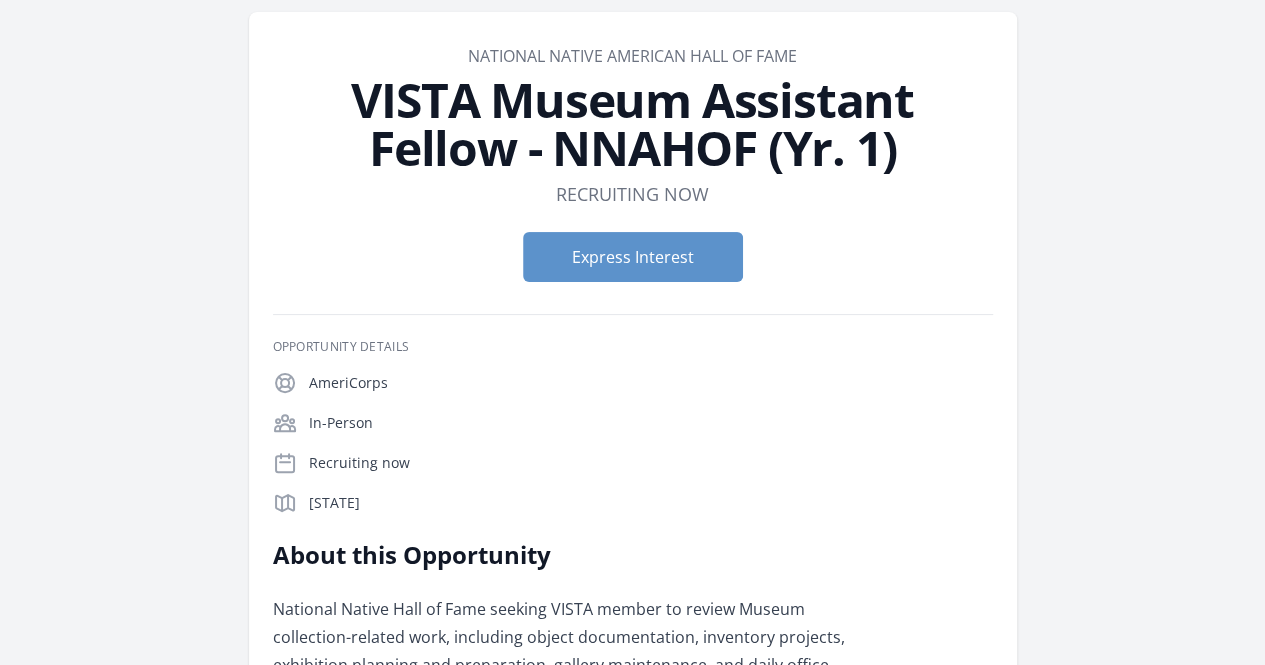 scroll, scrollTop: 80, scrollLeft: 0, axis: vertical 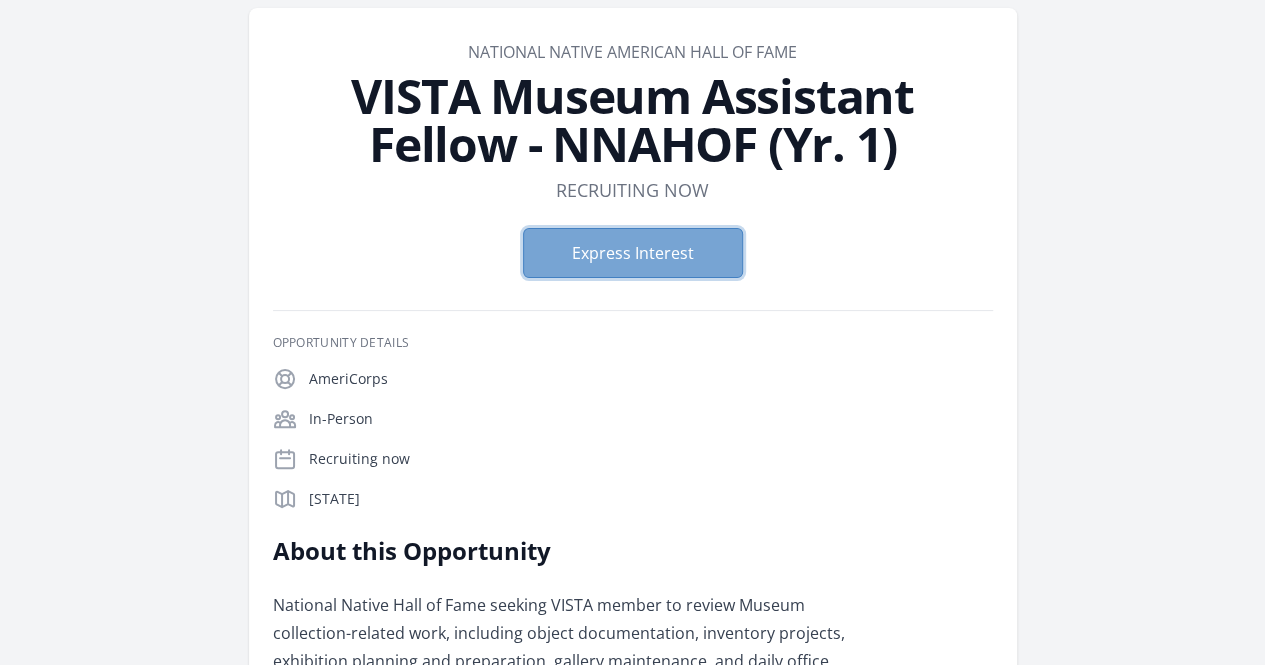 click on "Express Interest" at bounding box center [633, 253] 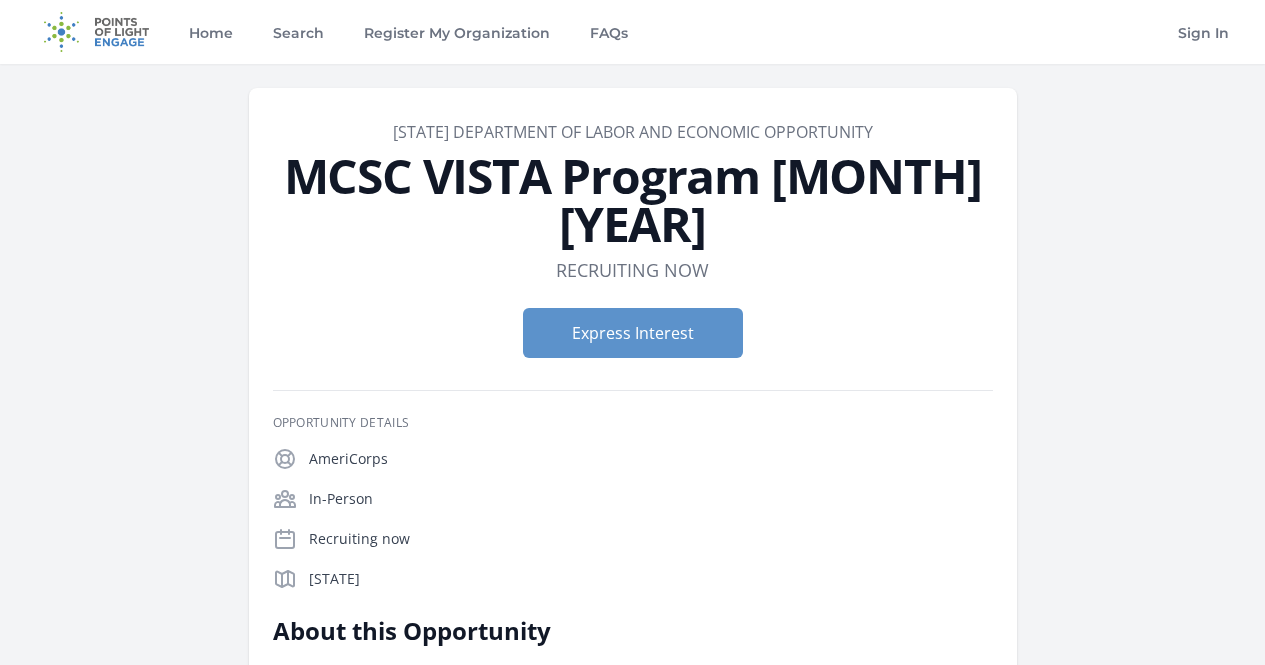 scroll, scrollTop: 0, scrollLeft: 0, axis: both 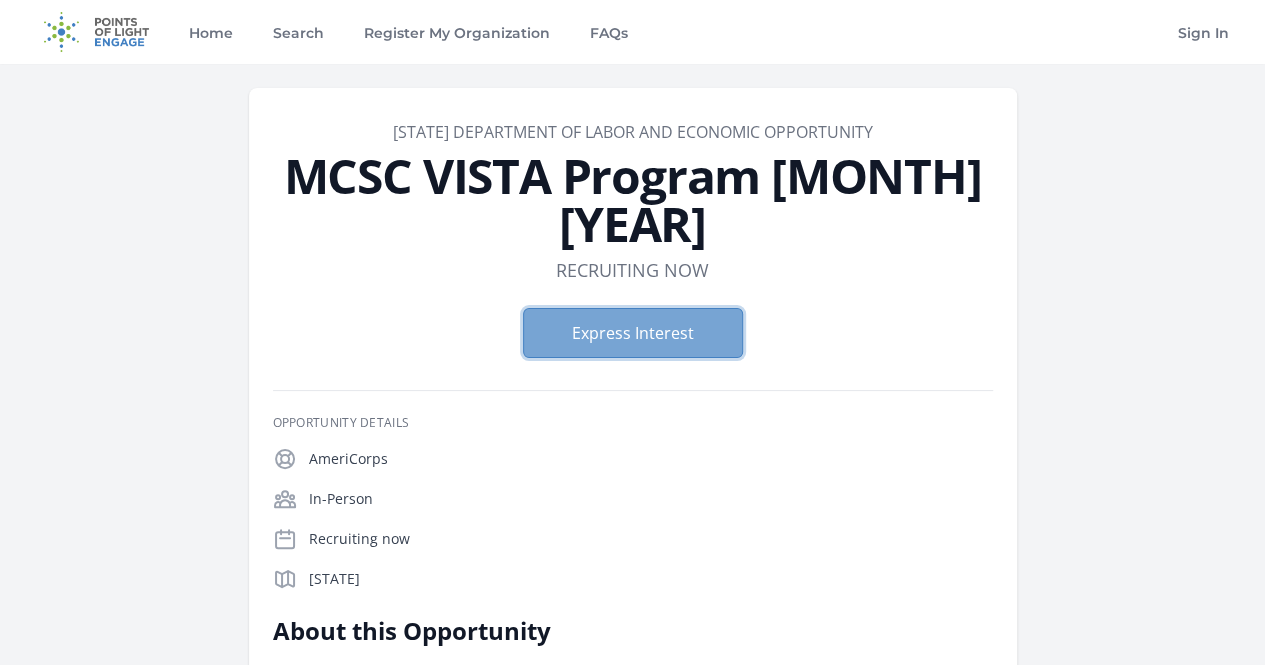 click on "Express Interest" at bounding box center (633, 333) 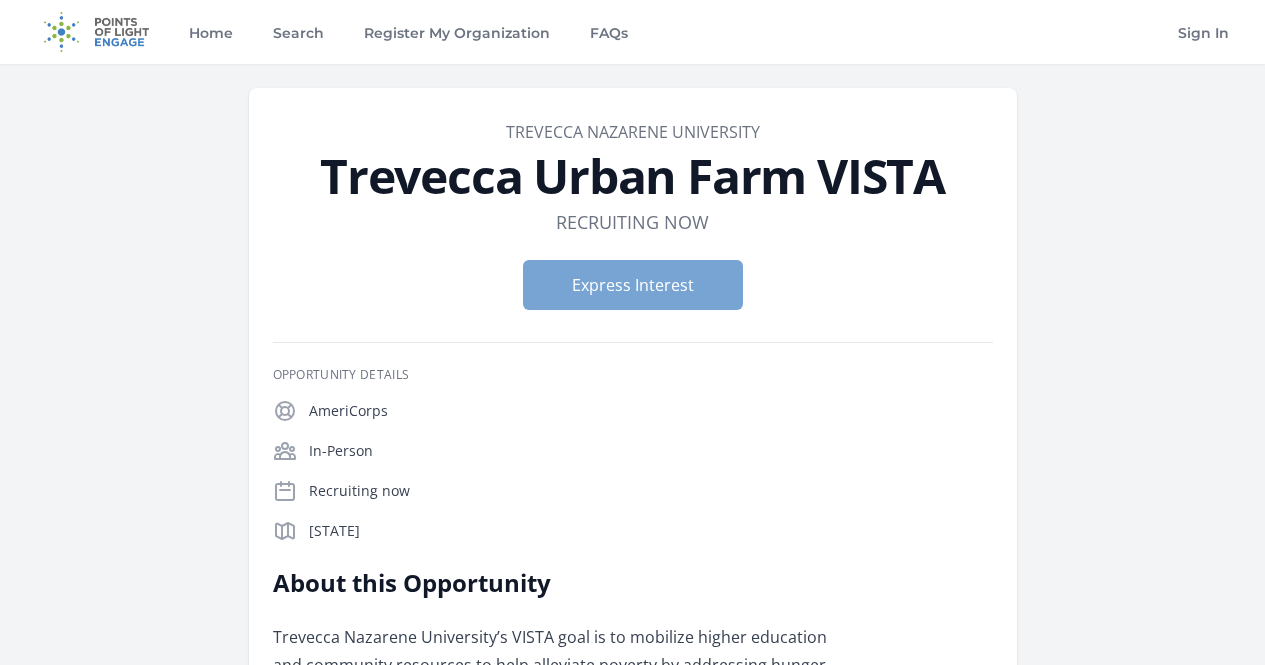 scroll, scrollTop: 0, scrollLeft: 0, axis: both 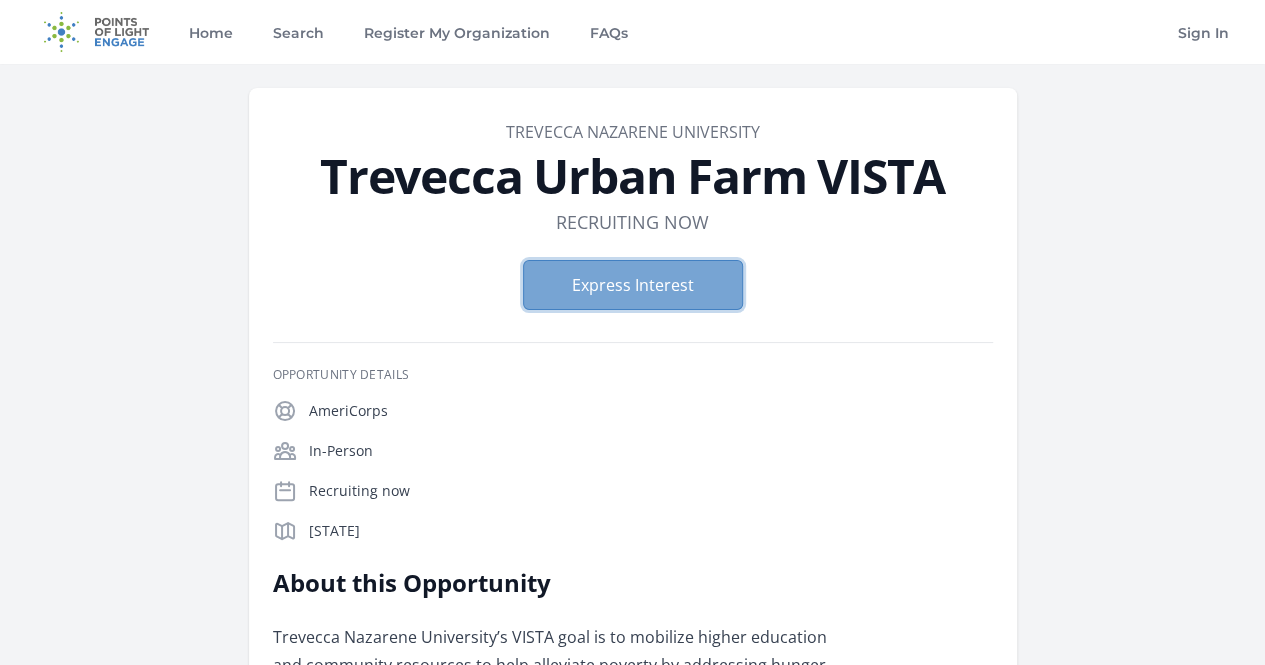click on "Express Interest" at bounding box center (633, 285) 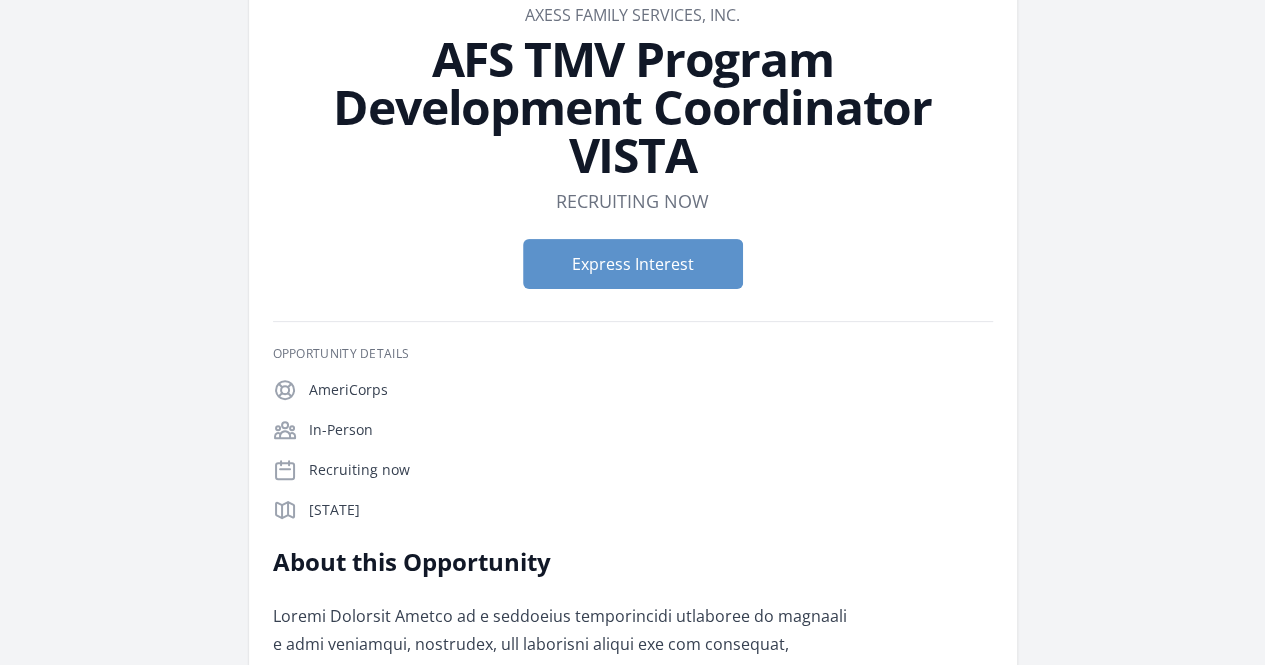 scroll, scrollTop: 120, scrollLeft: 0, axis: vertical 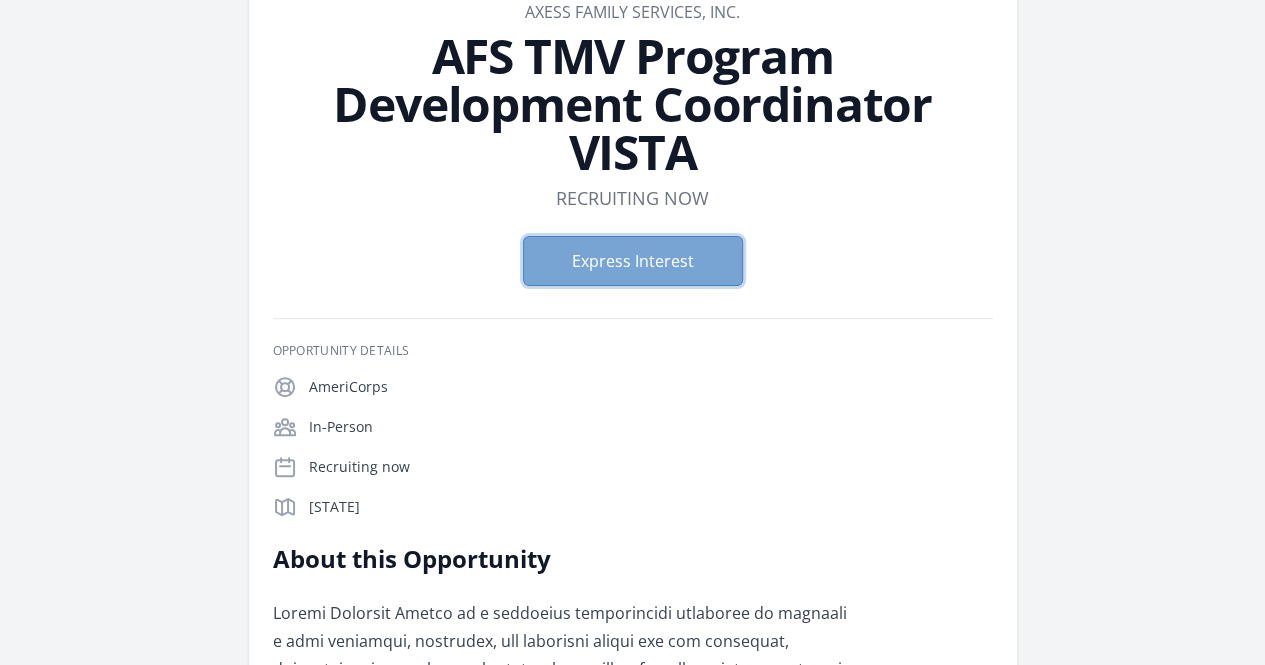 click on "Express Interest" at bounding box center [633, 261] 